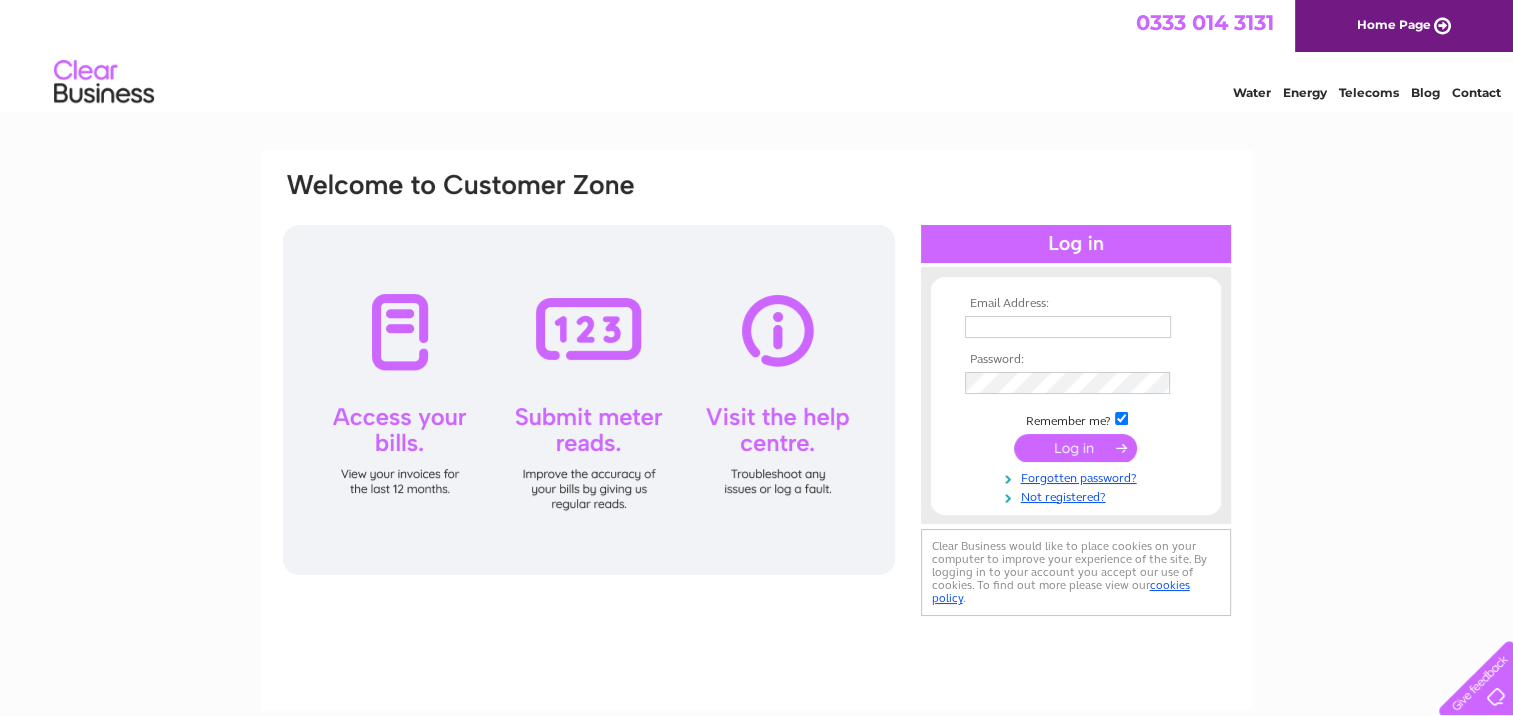 scroll, scrollTop: 0, scrollLeft: 0, axis: both 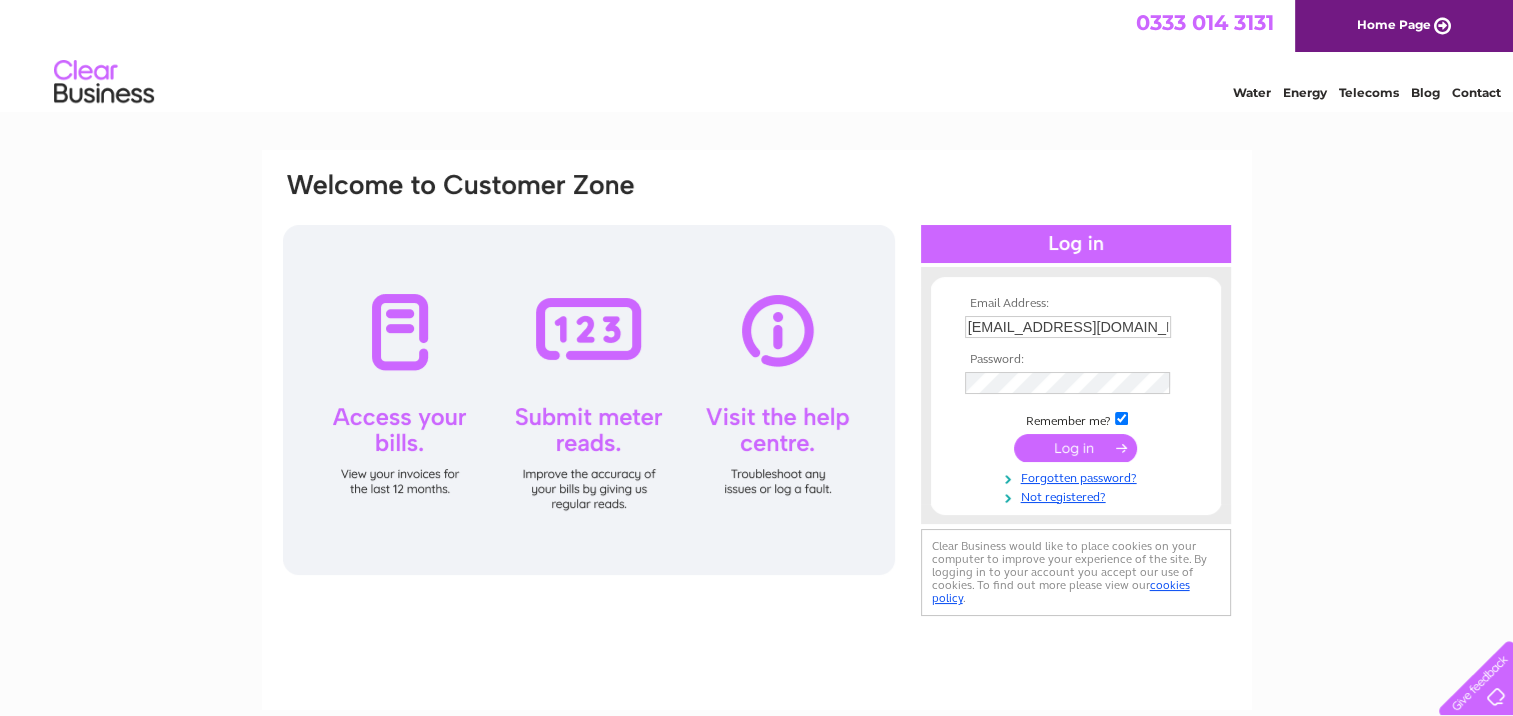 click at bounding box center (1075, 448) 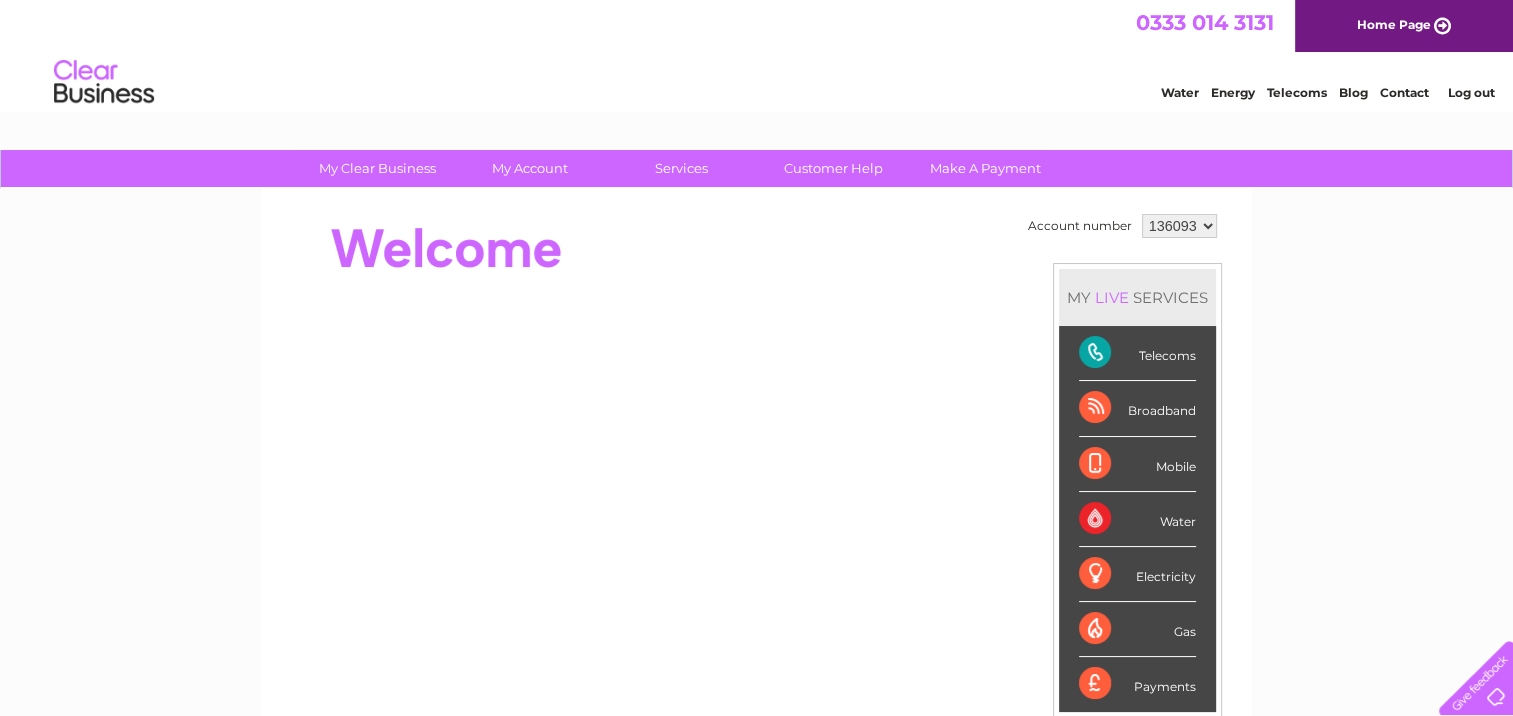 scroll, scrollTop: 0, scrollLeft: 0, axis: both 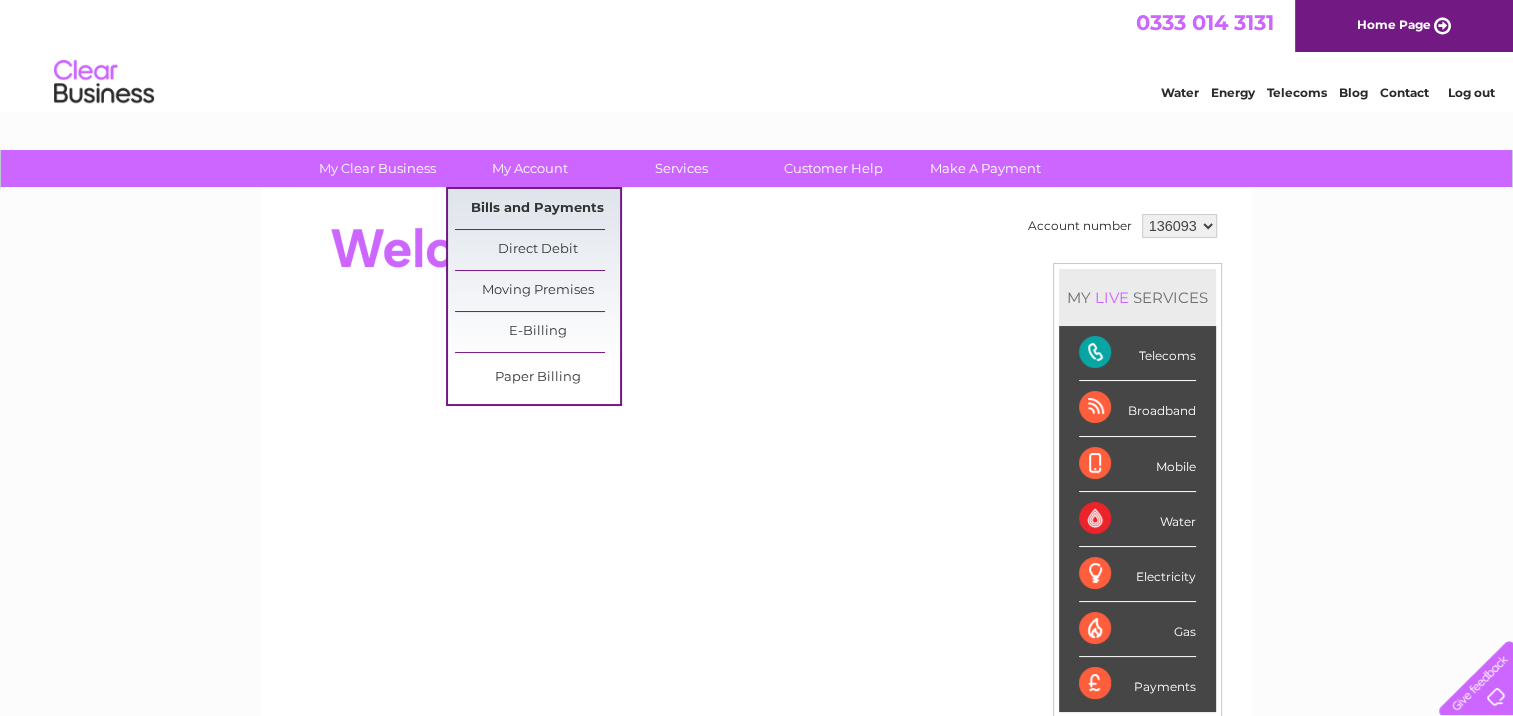 click on "Bills and Payments" at bounding box center (537, 209) 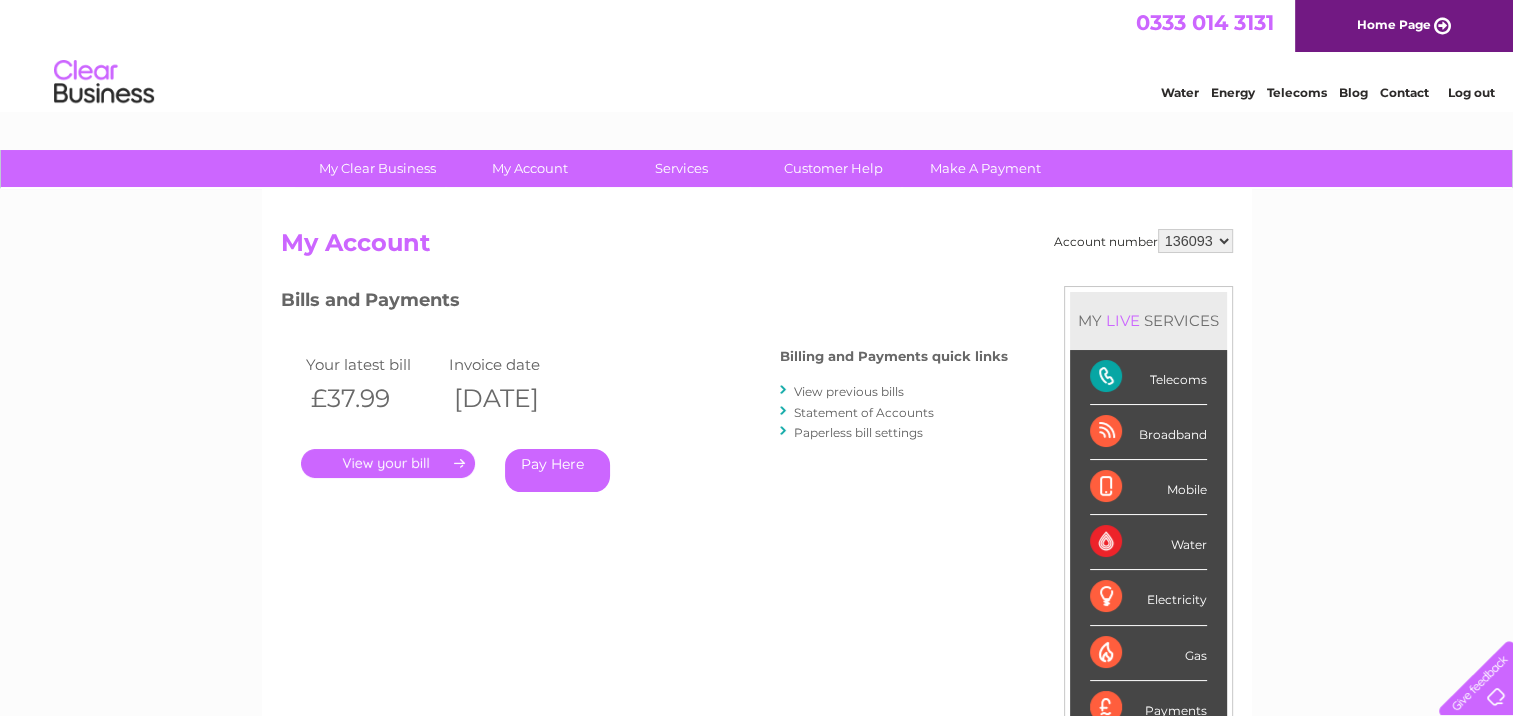 scroll, scrollTop: 0, scrollLeft: 0, axis: both 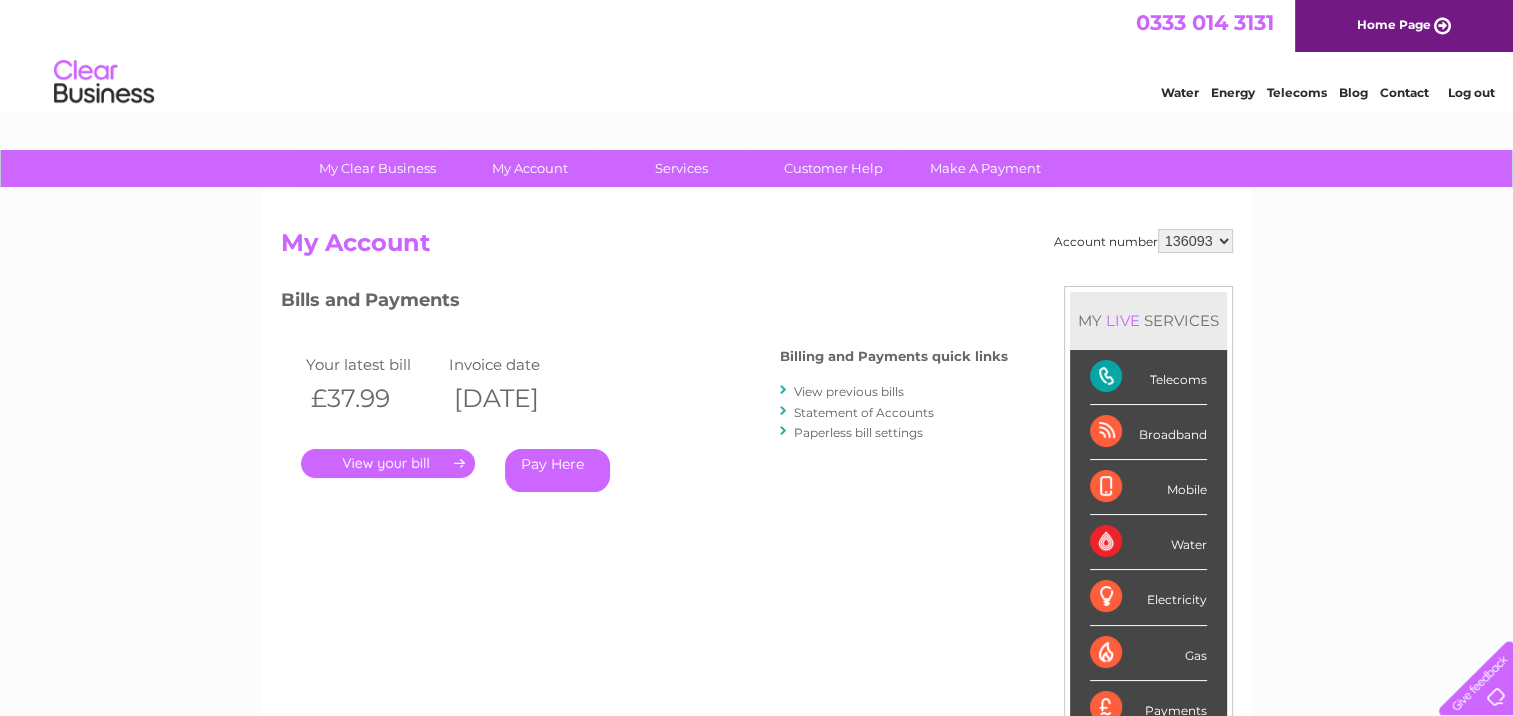 click on "." at bounding box center [388, 463] 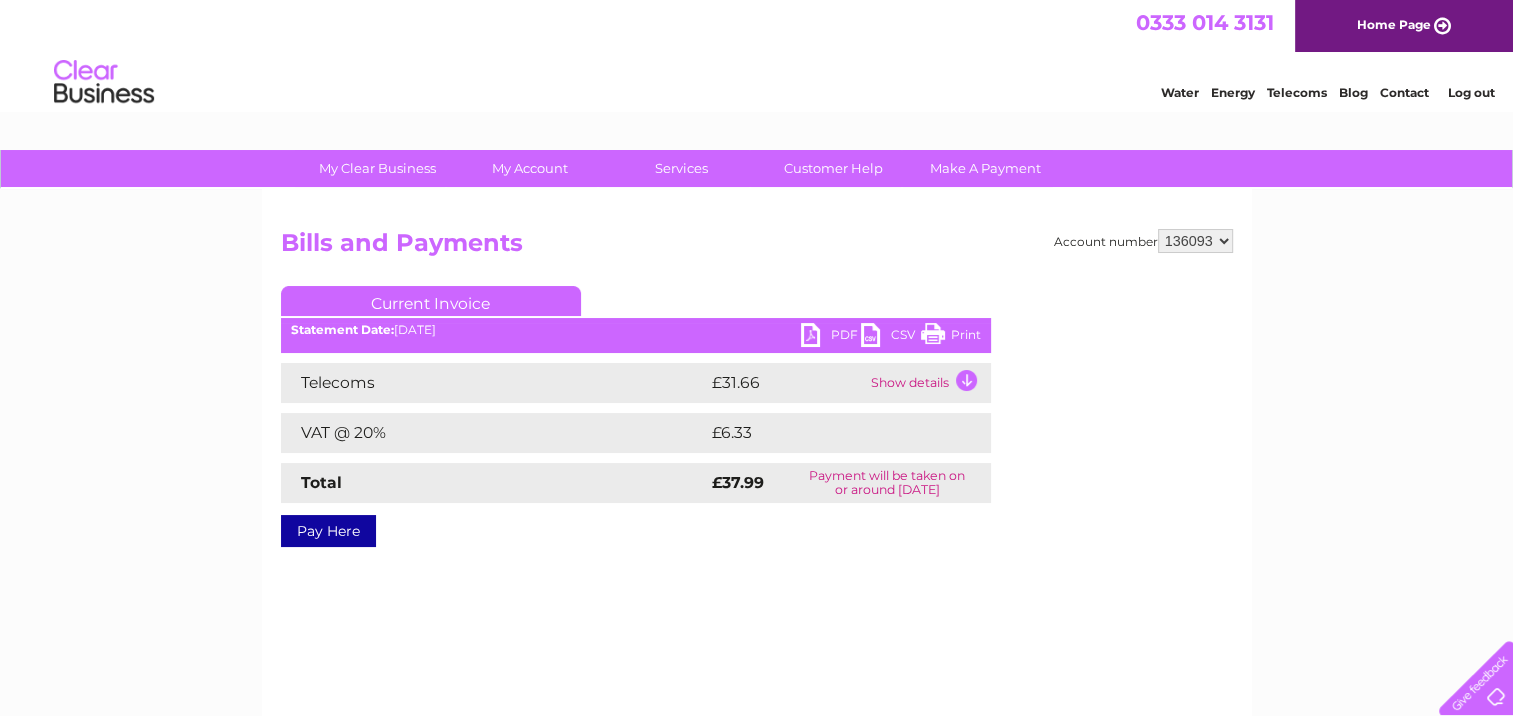 scroll, scrollTop: 0, scrollLeft: 0, axis: both 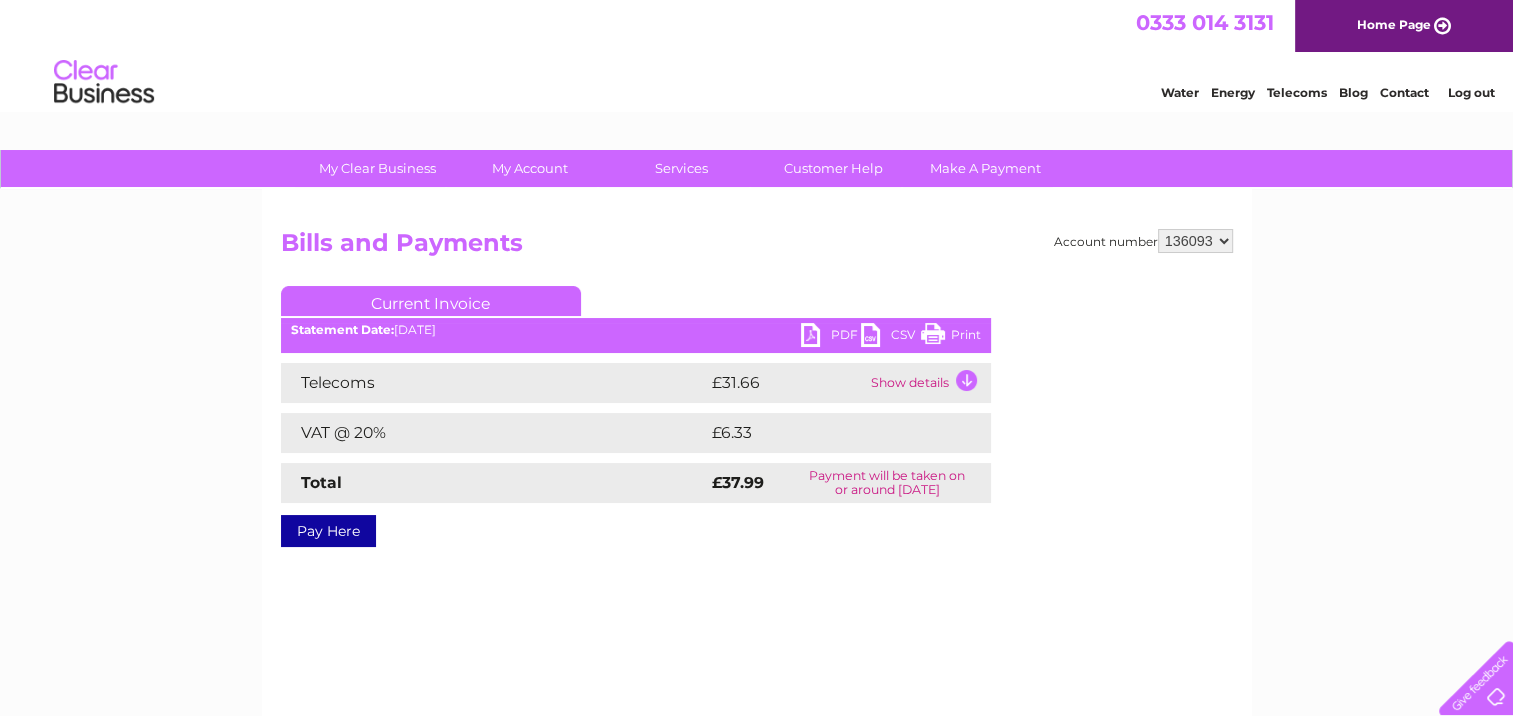click on "PDF" at bounding box center [831, 337] 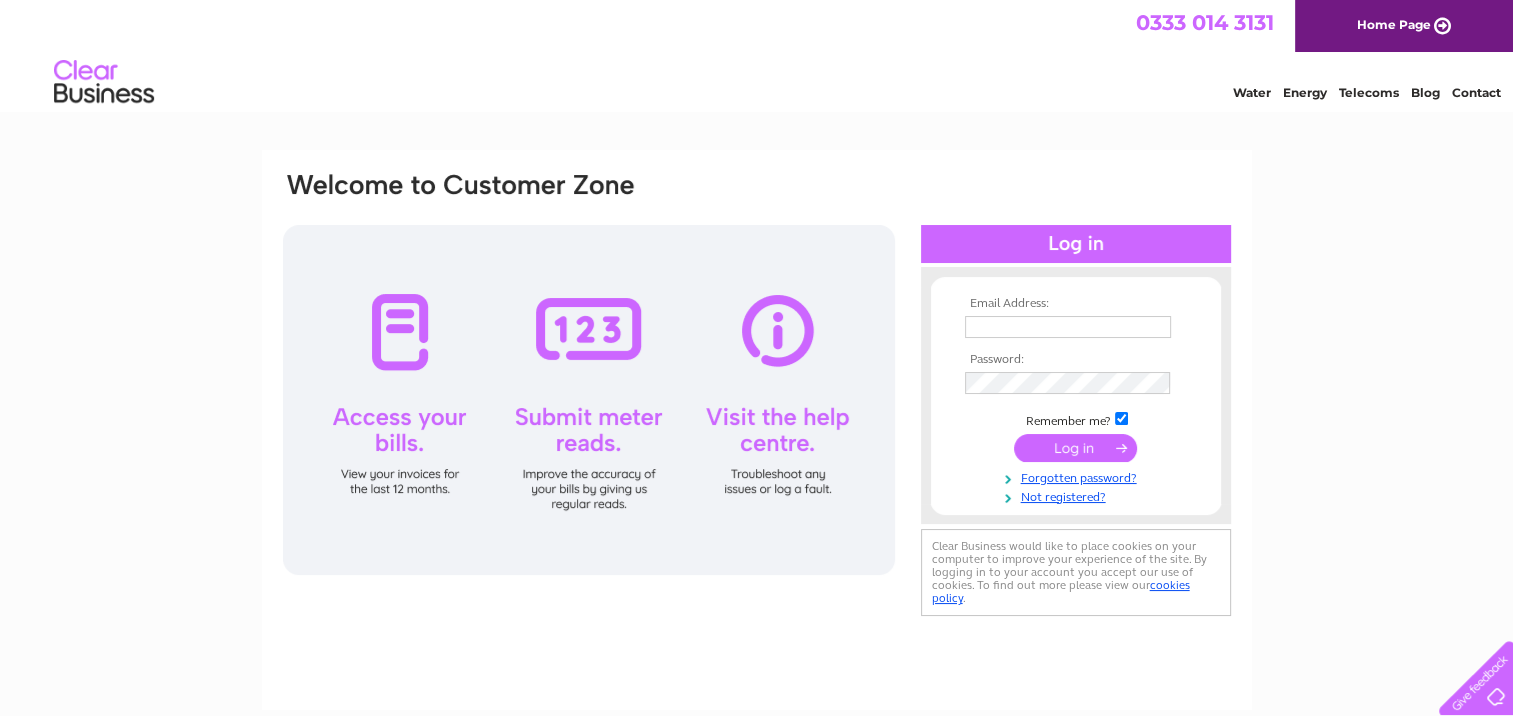 scroll, scrollTop: 0, scrollLeft: 0, axis: both 